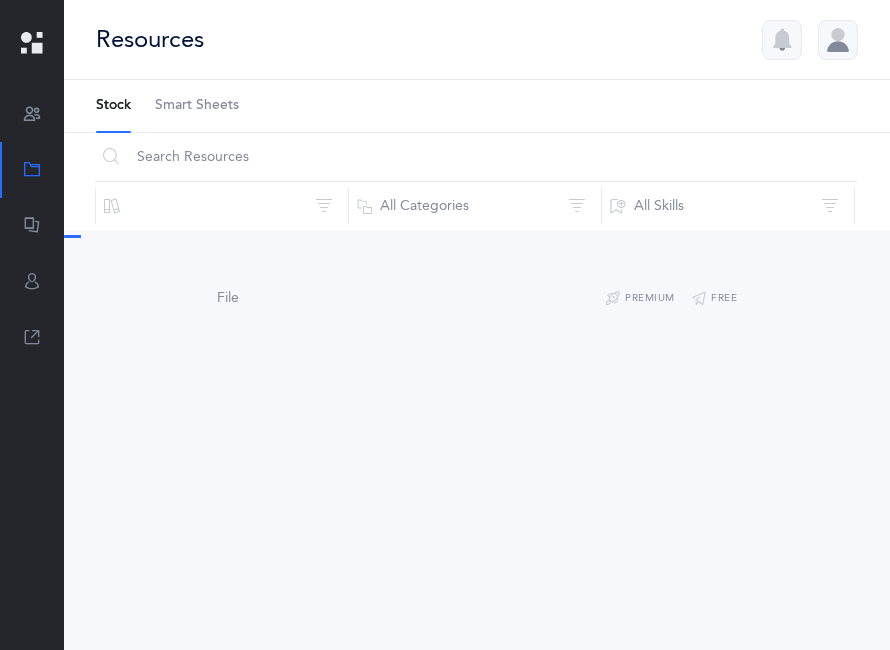 scroll, scrollTop: 0, scrollLeft: 0, axis: both 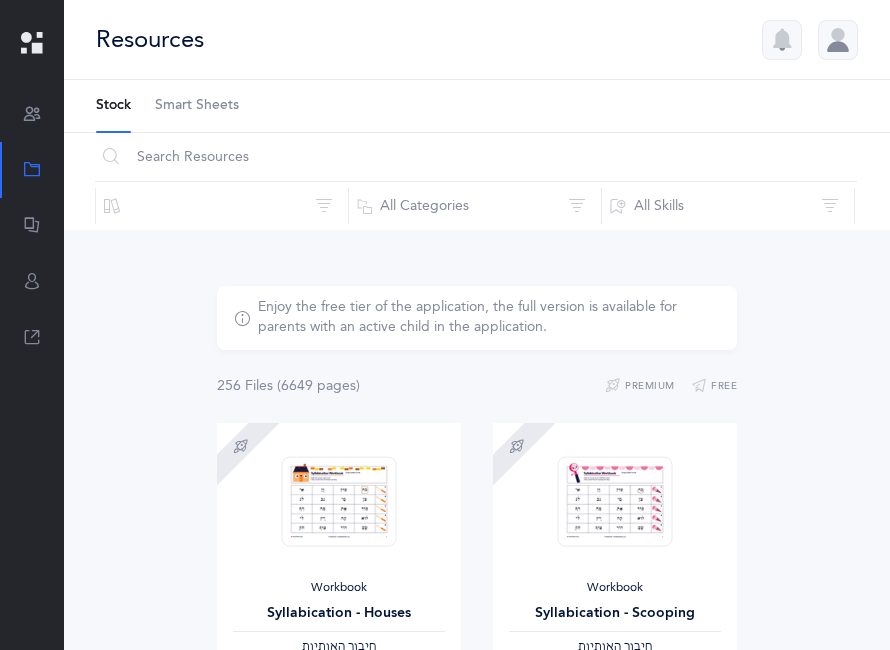 click on "Flashcards" at bounding box center (32, 226) 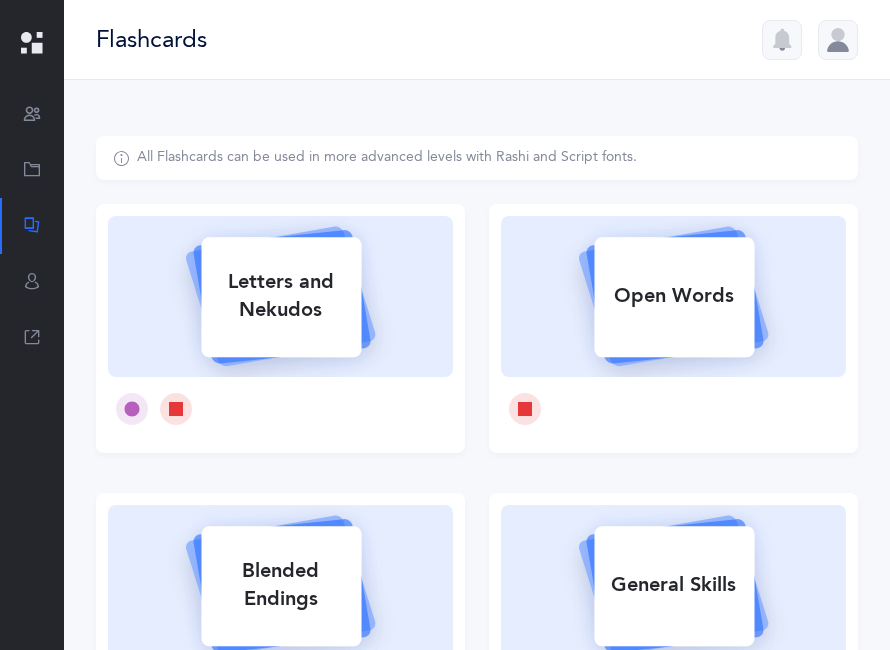 click at bounding box center [281, 293] 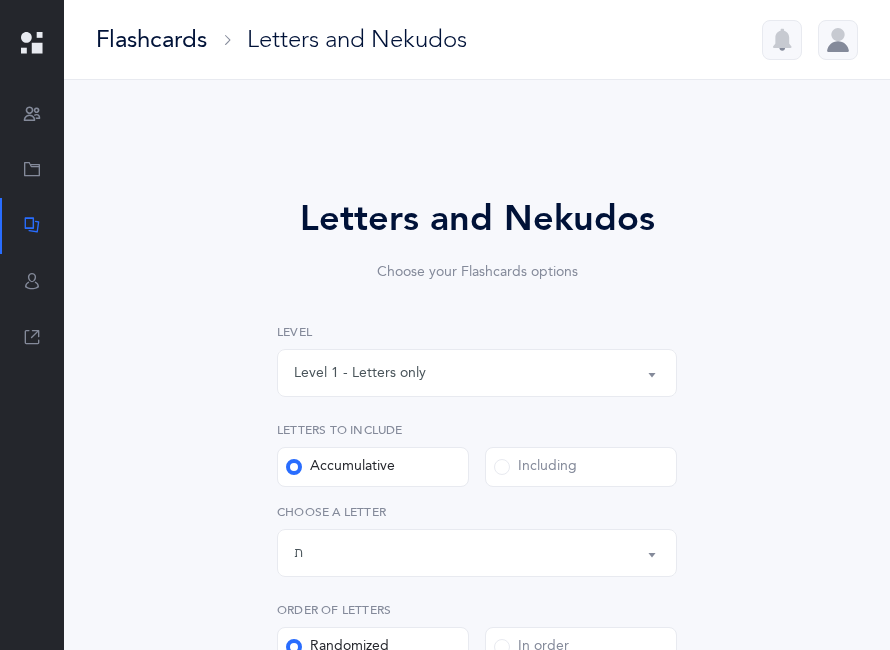 click on "Choose your Flashcards options" at bounding box center (477, 272) 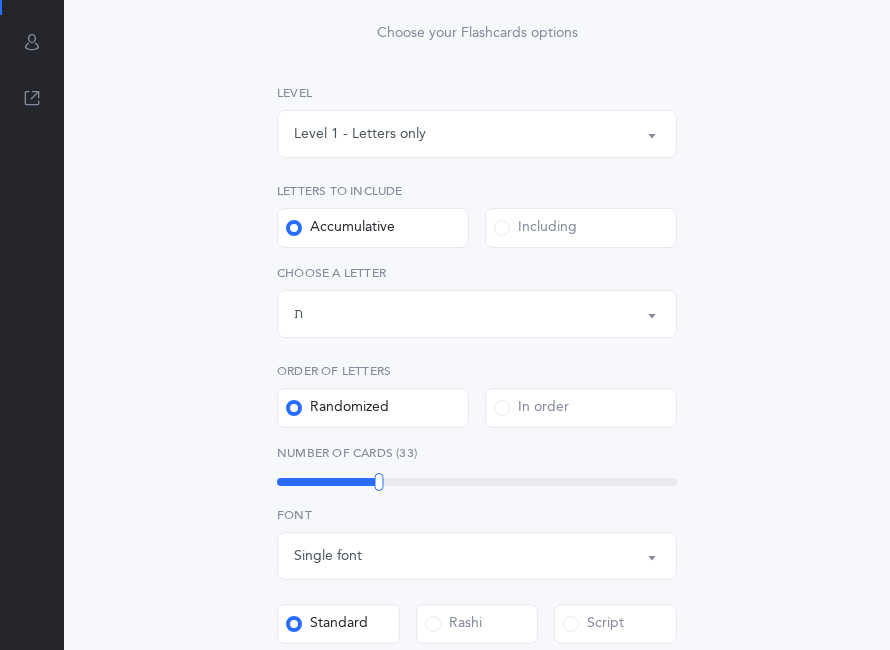 scroll, scrollTop: 240, scrollLeft: 0, axis: vertical 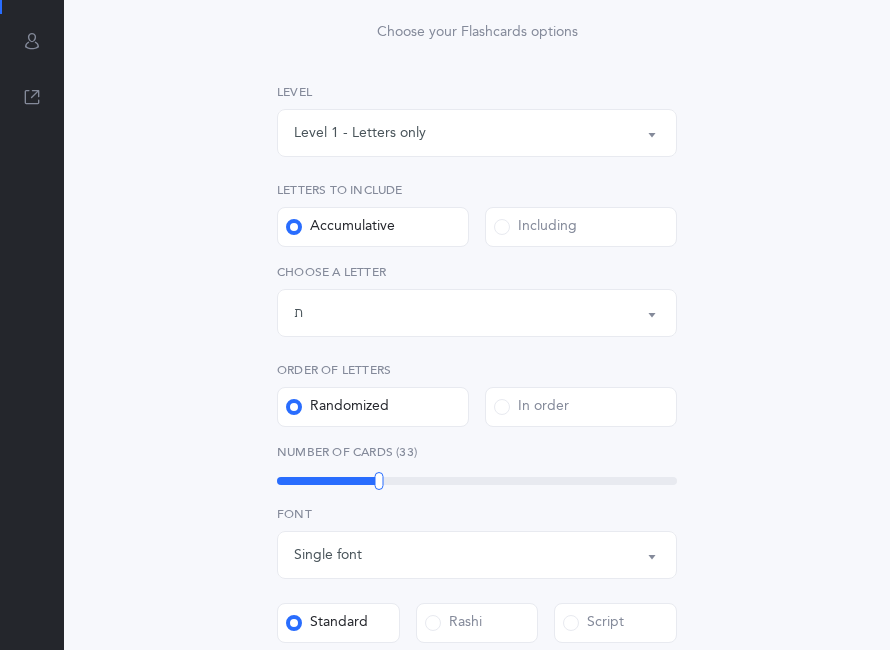 click on "Level 1 - Letters only" at bounding box center [360, 133] 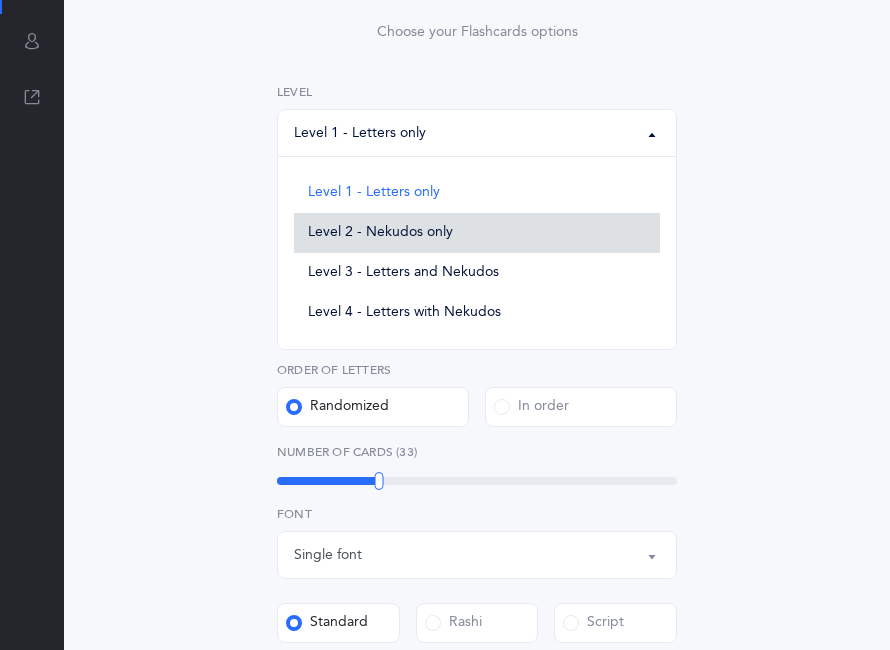 click on "Level 2 - Nekudos only" at bounding box center (380, 233) 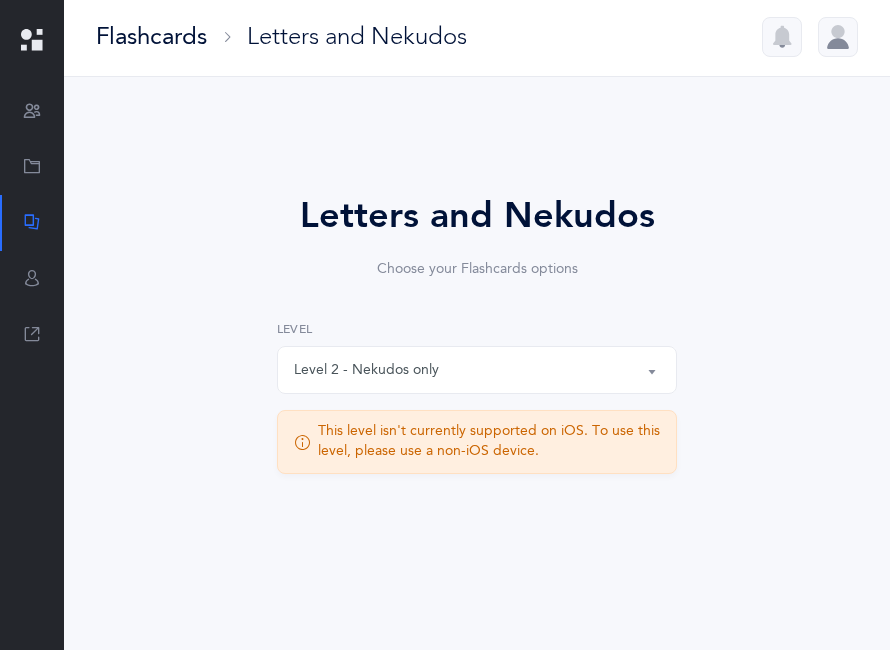 scroll, scrollTop: 0, scrollLeft: 0, axis: both 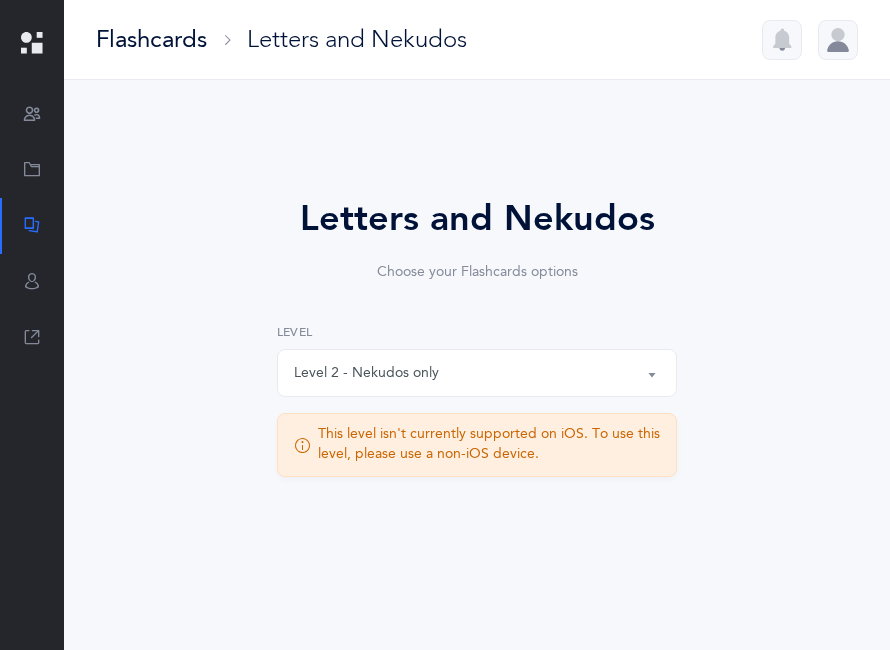 click on "Level 2 - Nekudos only" at bounding box center [477, 373] 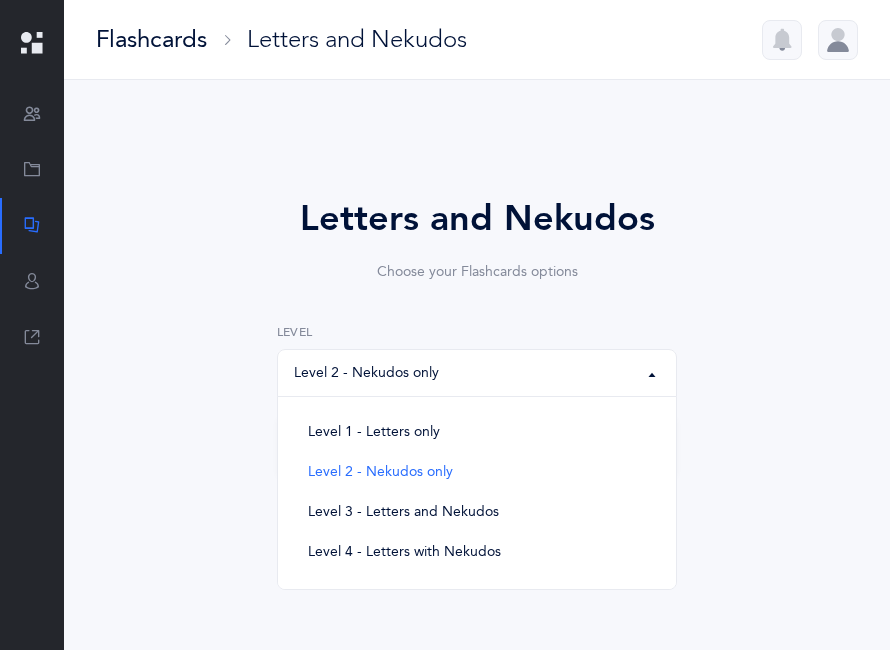 click on "Level 2 - Nekudos only" at bounding box center (477, 373) 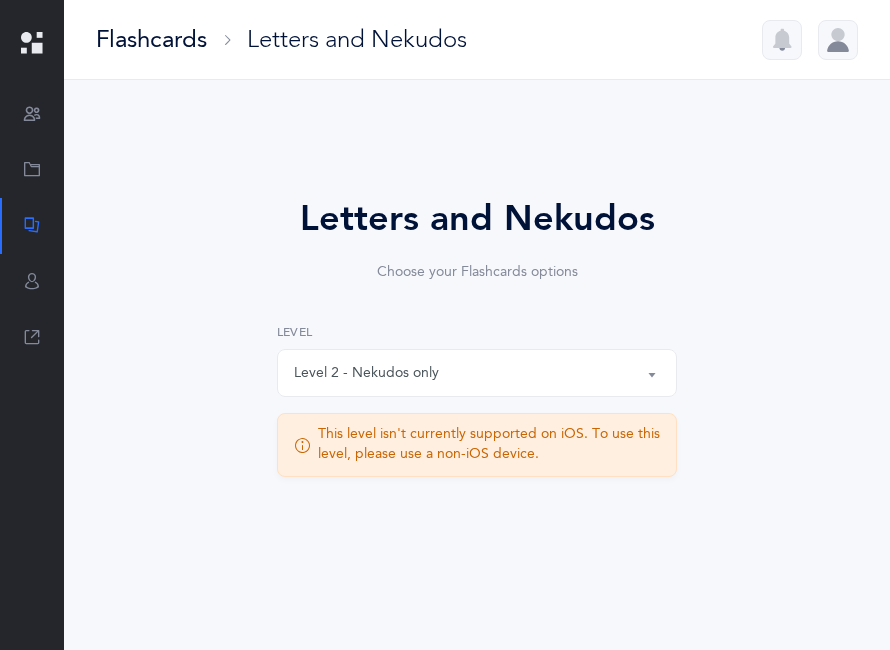 click on "Letters and Nekudos   Choose your Flashcards options         Level 1 - Letters only
Level 2 - Nekudos only
Level 3 - Letters and Nekudos
Level 4 - Letters with Nekudos
Level 2 - Nekudos only   Level 1 - Letters only
Level 2 - Nekudos only
Level 3 - Letters and Nekudos
Level 4 - Letters with Nekudos
Level
This level isn't currently supported on iOS. To use this level, please use a non-iOS device.
Ultimate subscription required
To use this feature, an Ultimate subscription is required. Please contact your organization administrator to upgrade.
Ok" at bounding box center (477, 354) 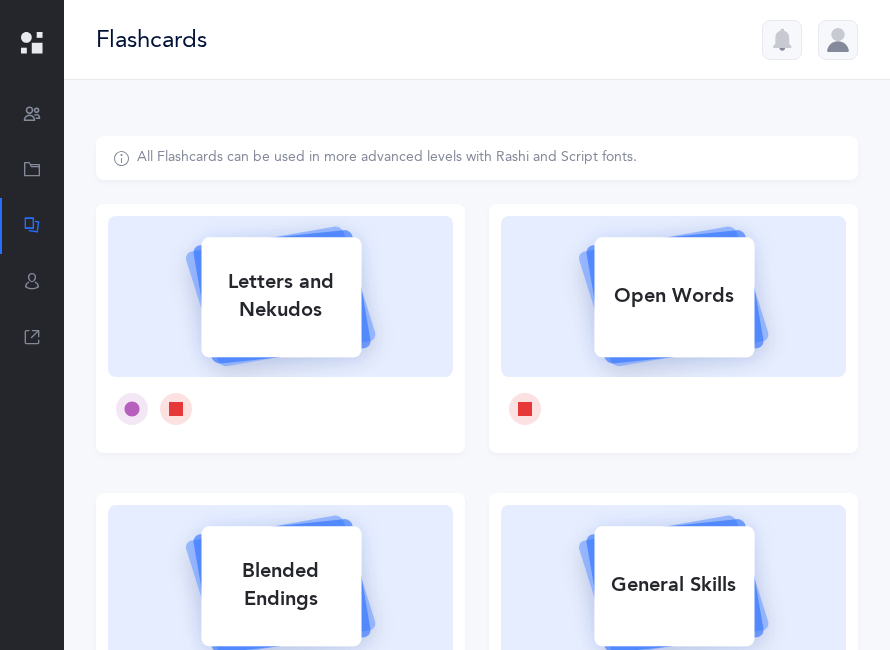 click on "Letters and Nekudos" at bounding box center (281, 296) 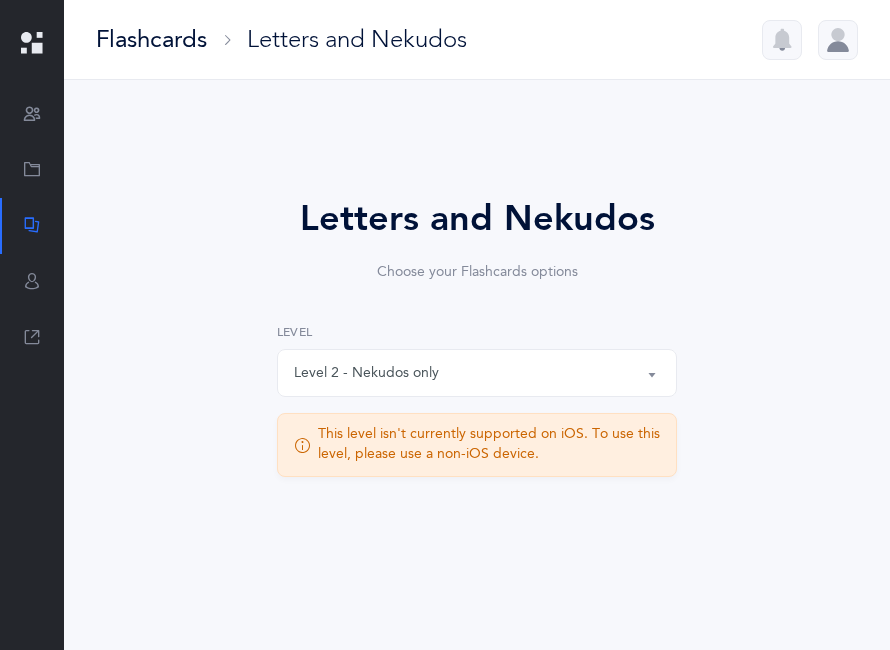 click on "Level 2 - Nekudos only" at bounding box center (477, 373) 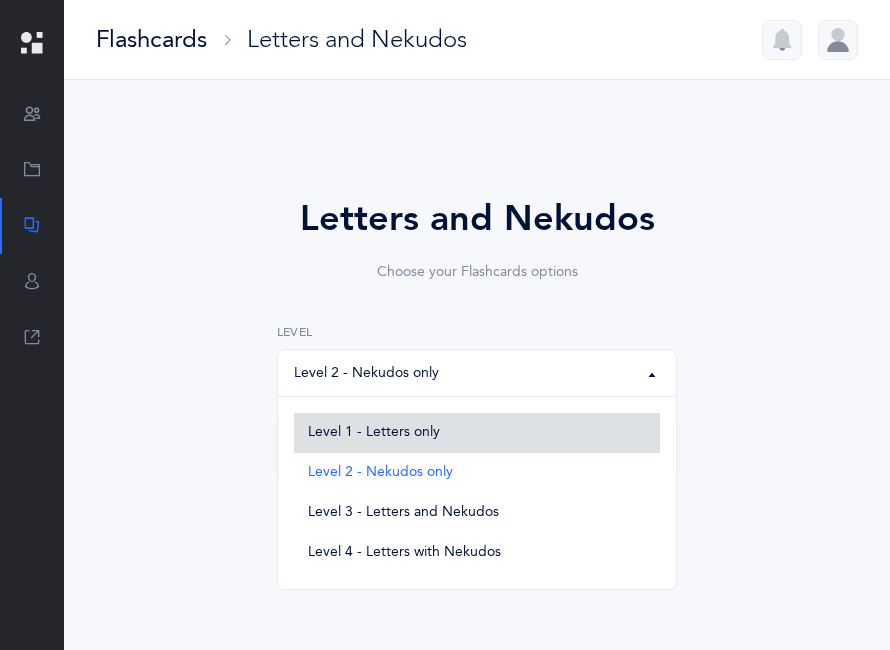 click on "Level 1 - Letters only" at bounding box center [374, 433] 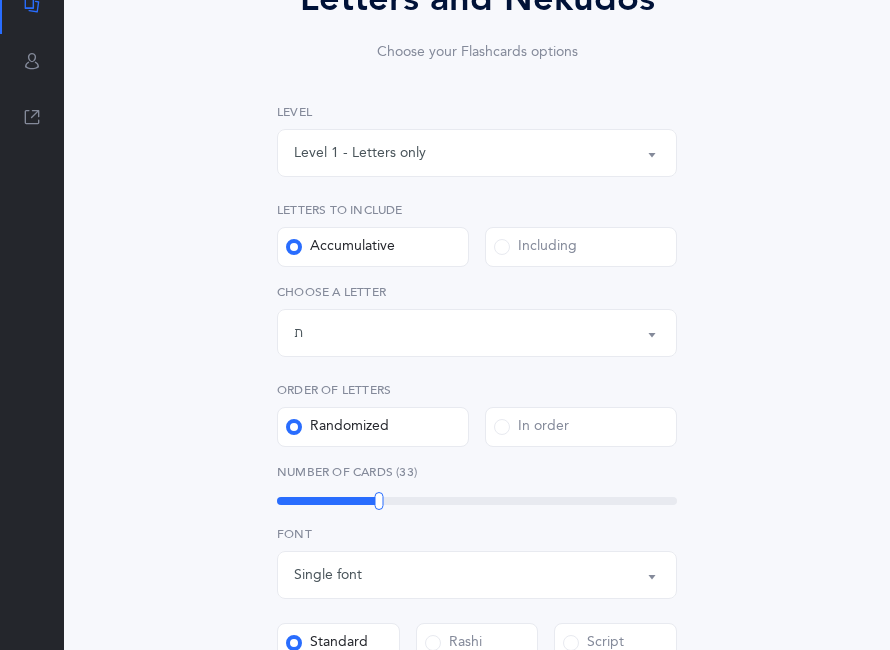 click on "Letters up until: ת" at bounding box center [477, 153] 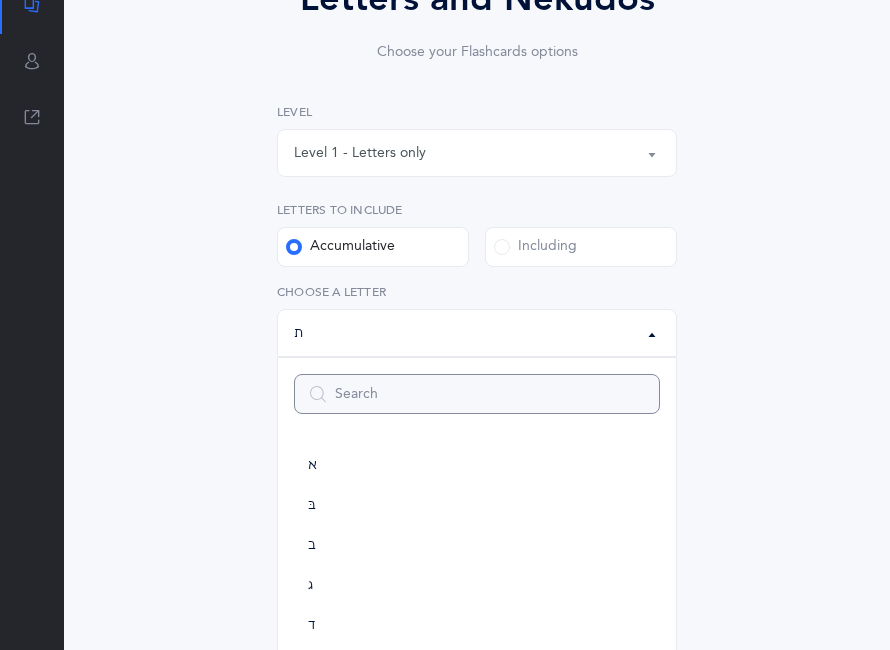 scroll, scrollTop: 220, scrollLeft: 0, axis: vertical 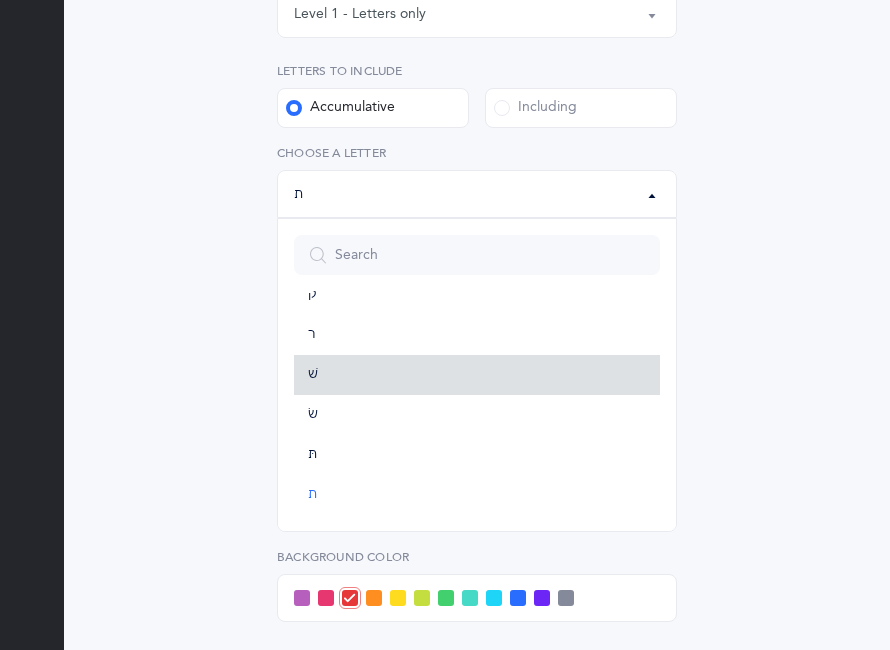 click on "שׁ" at bounding box center (477, 375) 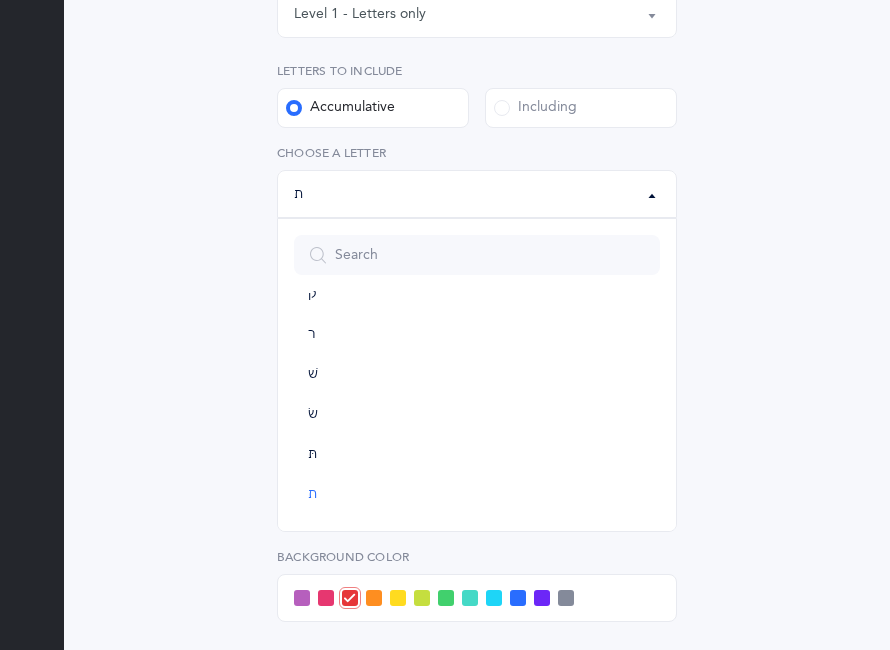 click on "Number of Cards (33)
33" at bounding box center [477, 347] 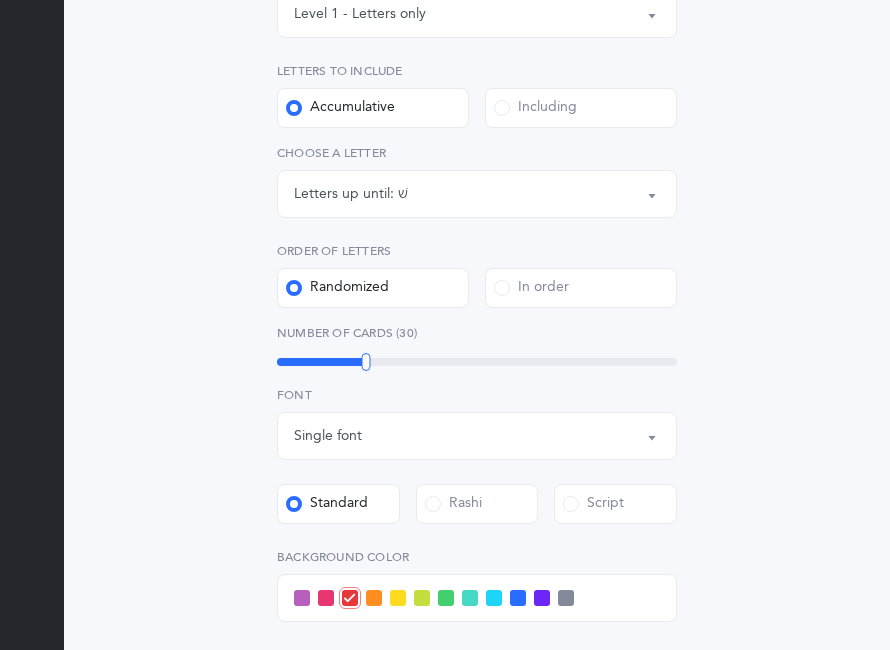 scroll, scrollTop: 359, scrollLeft: 0, axis: vertical 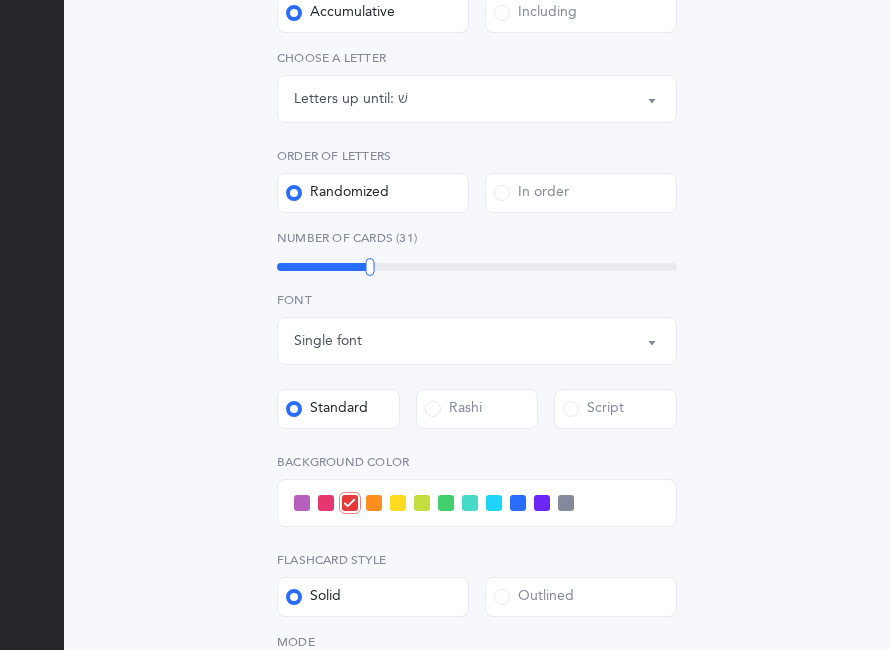 click on "Order of letters
Randomized
In order" at bounding box center [477, 180] 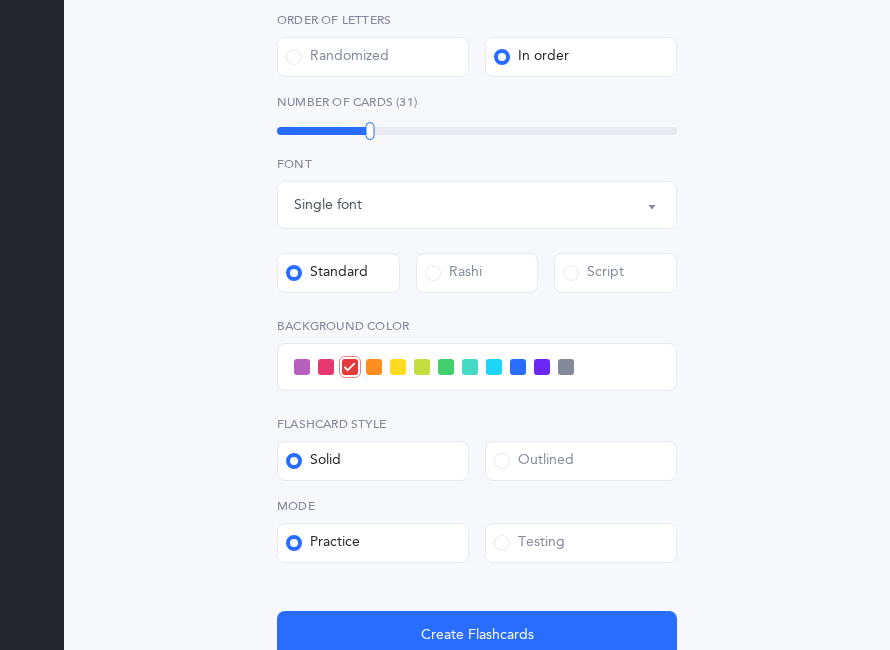 scroll, scrollTop: 604, scrollLeft: 0, axis: vertical 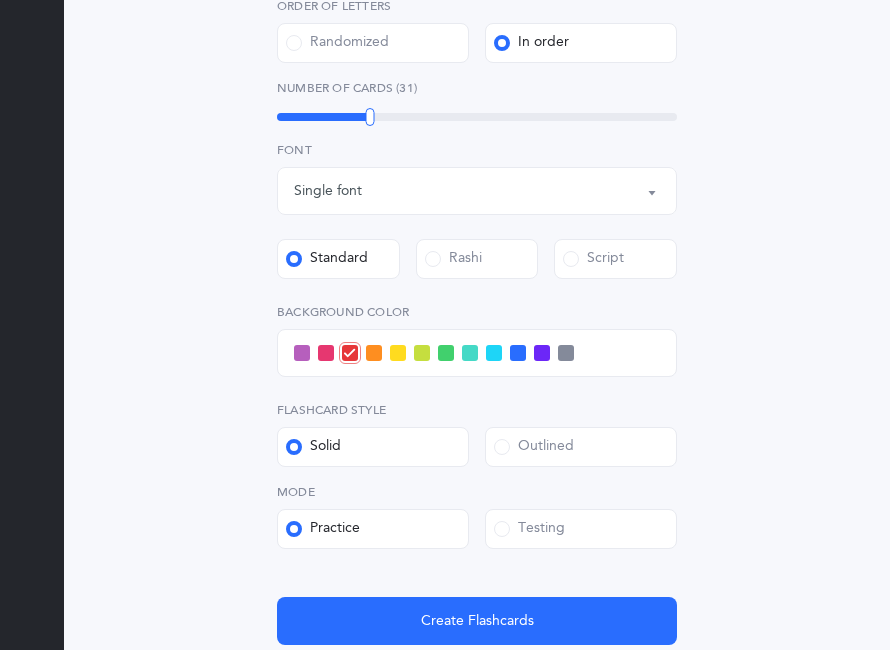 click on "Level 1 - Letters only
Level 2 - Nekudos only
Level 3 - Letters and Nekudos
Level 4 - Letters with Nekudos
Level 1 - Letters only   Level 1 - Letters only
Level 2 - Nekudos only
Level 3 - Letters and Nekudos
Level 4 - Letters with Nekudos
Level
Letters to include
Accumulative
Including
א
בּ
ב
ג
ד
ה
ו
ז
ח
ט
י
כּ
ךּ
כ
ך
ל
מ
ם
נ
ן
ס
ע
פּ
פ
ף
צ
ץ
ק
ר
שׁ
שׂ
תּ
ת
Letters up until: שׁ   א
בּ
ב
ג
ד
ה
ו
ז
ח
ט
י
כּ
ךּ
כ
ך
ל
מ
ם
נ
ן
ס
ע
פּ
פ
ף
צ
ץ
ק
ר
שׁ
שׂ
תּ
ת
Choose a letter
Order of letters
Randomized
In order
Ultimate subscription required
Ok
Number of Cards (31)
31         Single font
Multiple fonts
Single font" at bounding box center [477, 182] 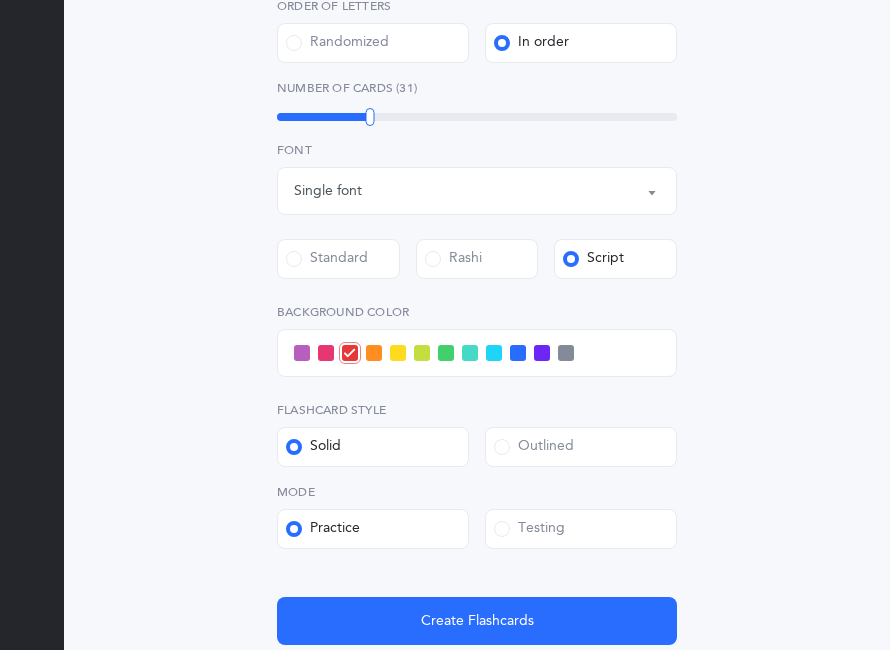 click on "Standard" at bounding box center [327, 259] 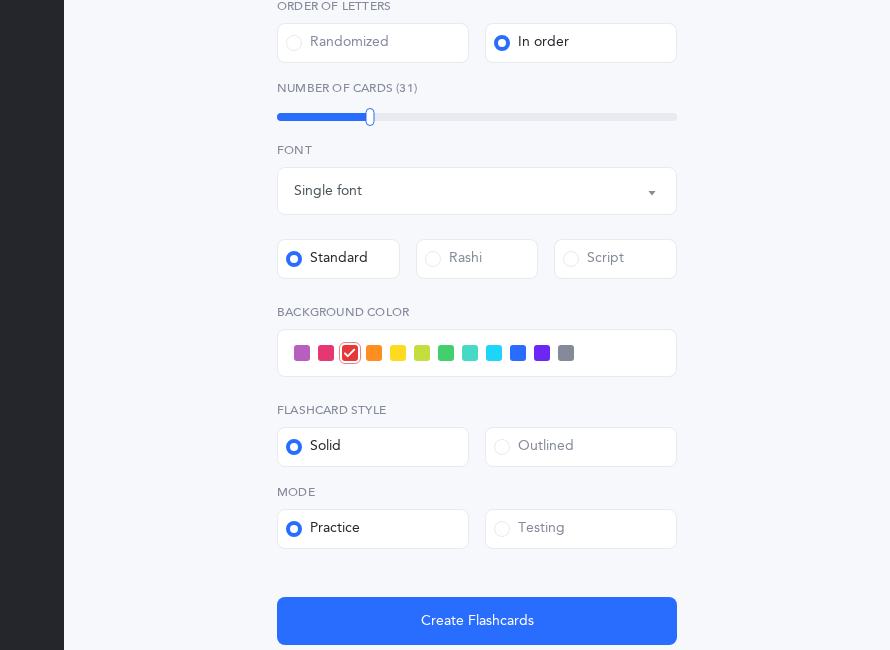 click on "Create Flashcards" at bounding box center [477, 621] 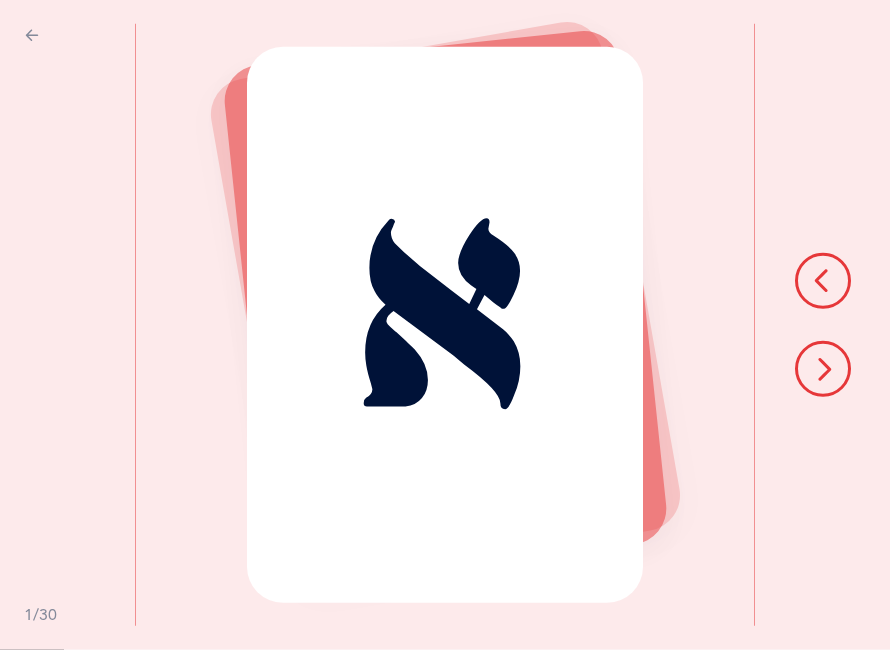 scroll, scrollTop: 0, scrollLeft: 0, axis: both 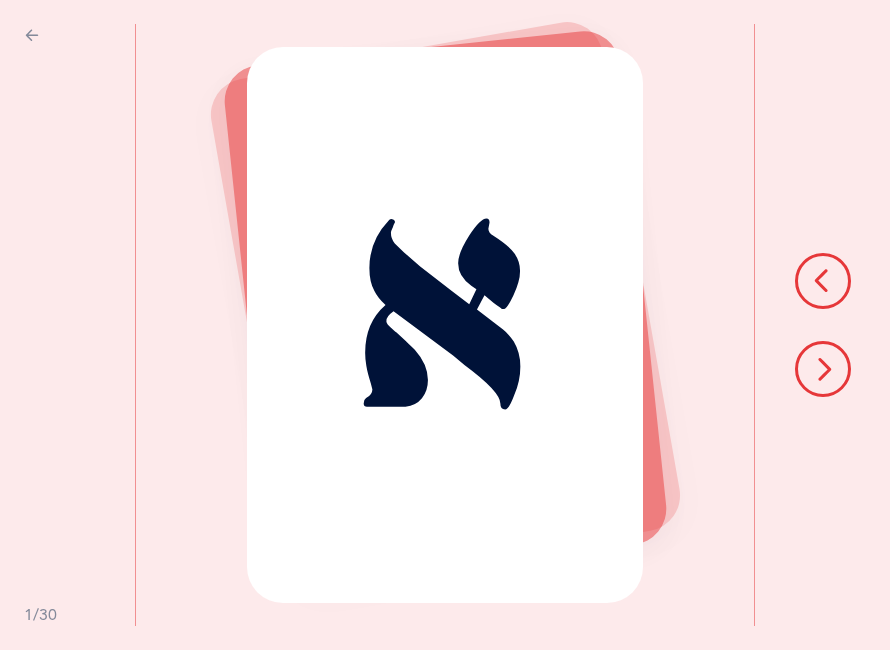 click at bounding box center [822, 325] 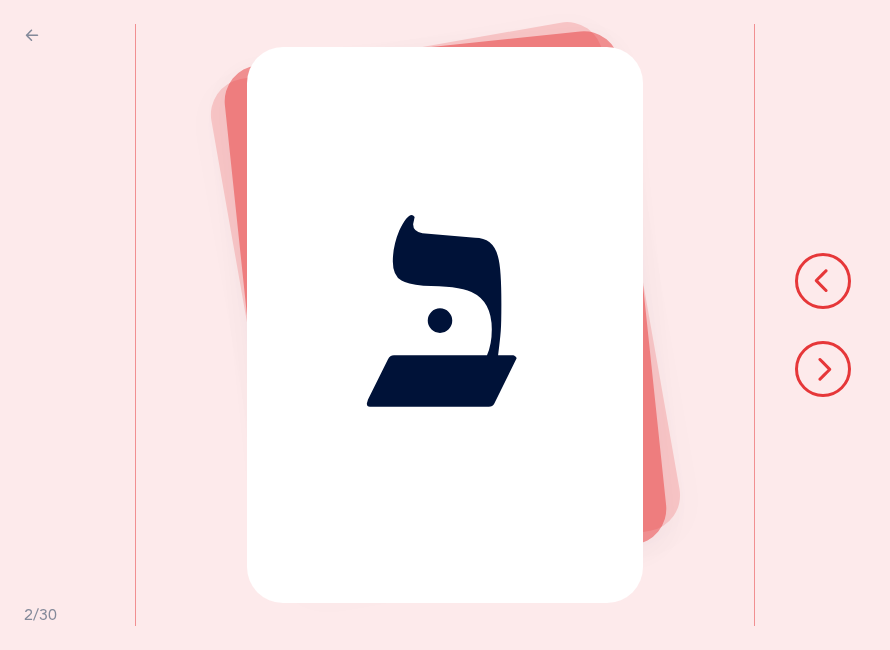 click at bounding box center (823, 369) 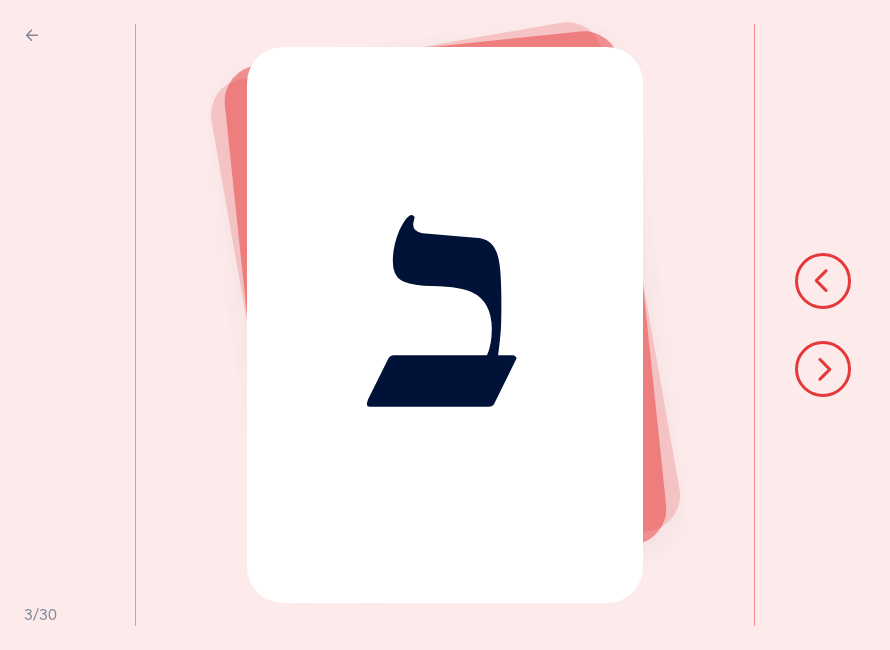 click at bounding box center [823, 369] 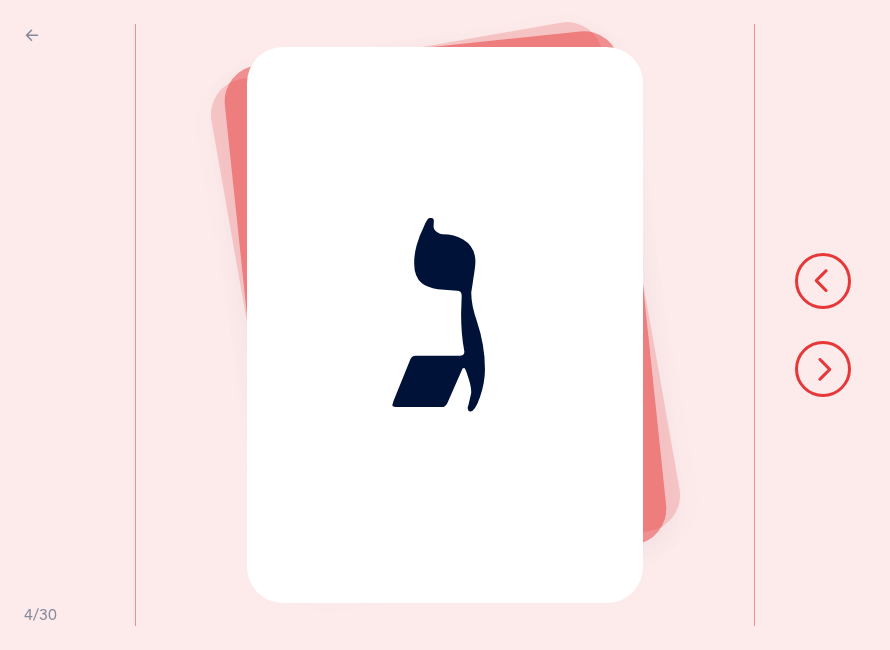 click at bounding box center (823, 369) 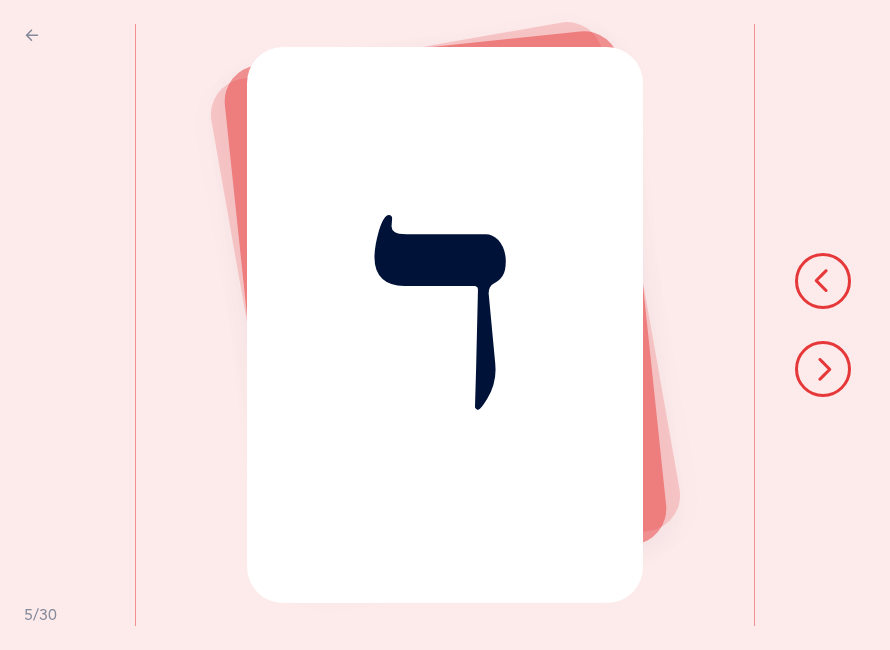 click at bounding box center (823, 369) 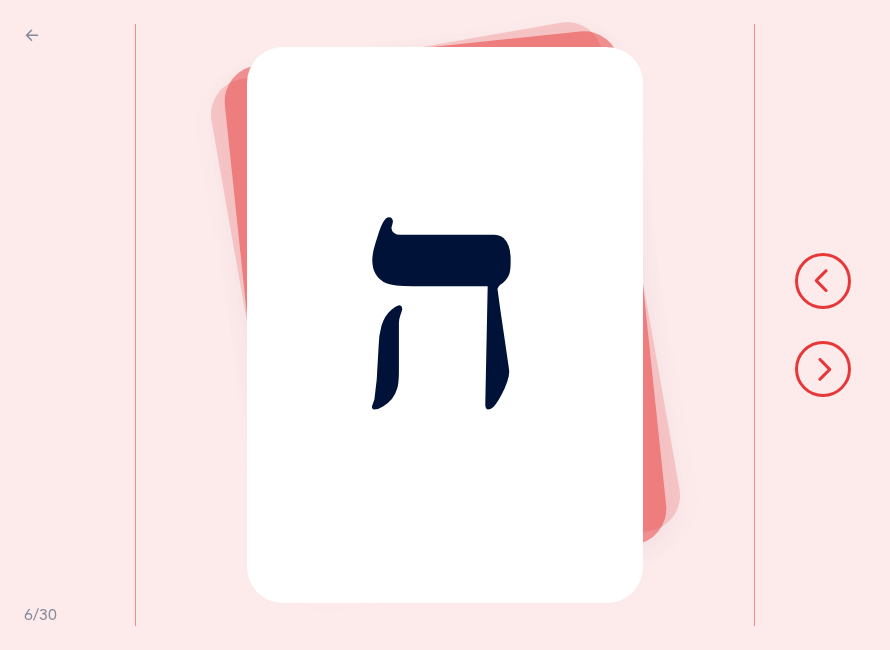 click at bounding box center [823, 369] 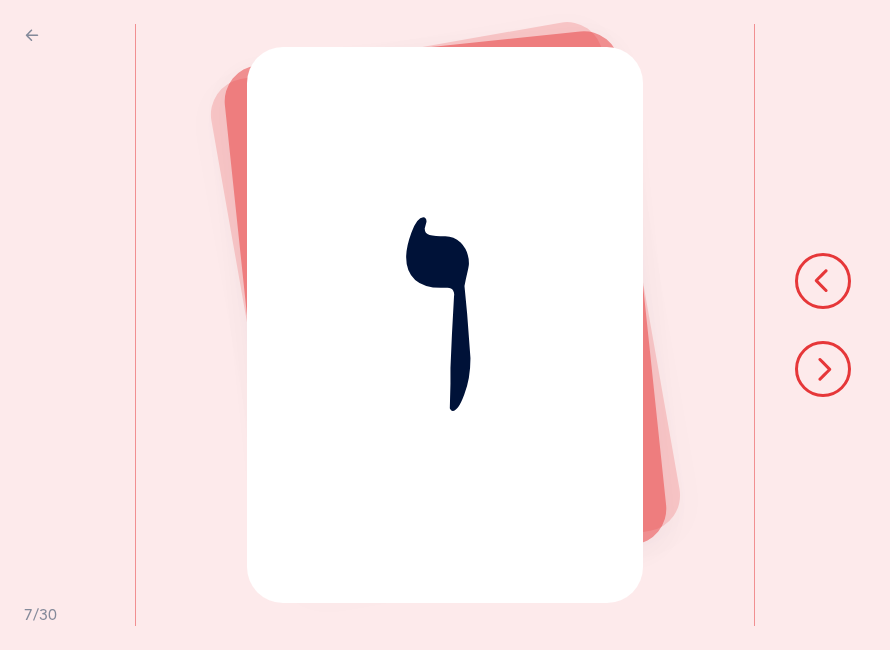 click at bounding box center [823, 369] 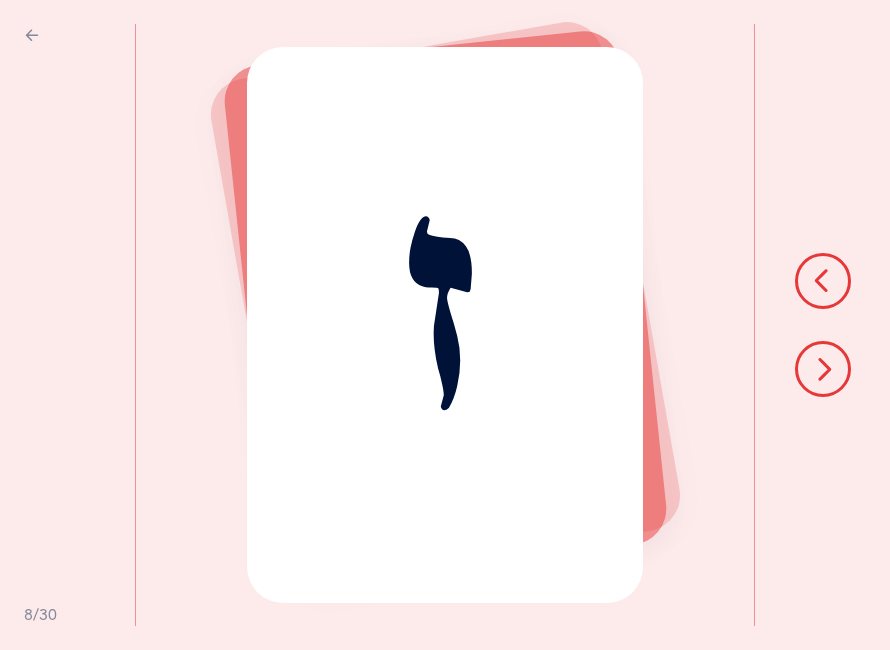 click at bounding box center (823, 369) 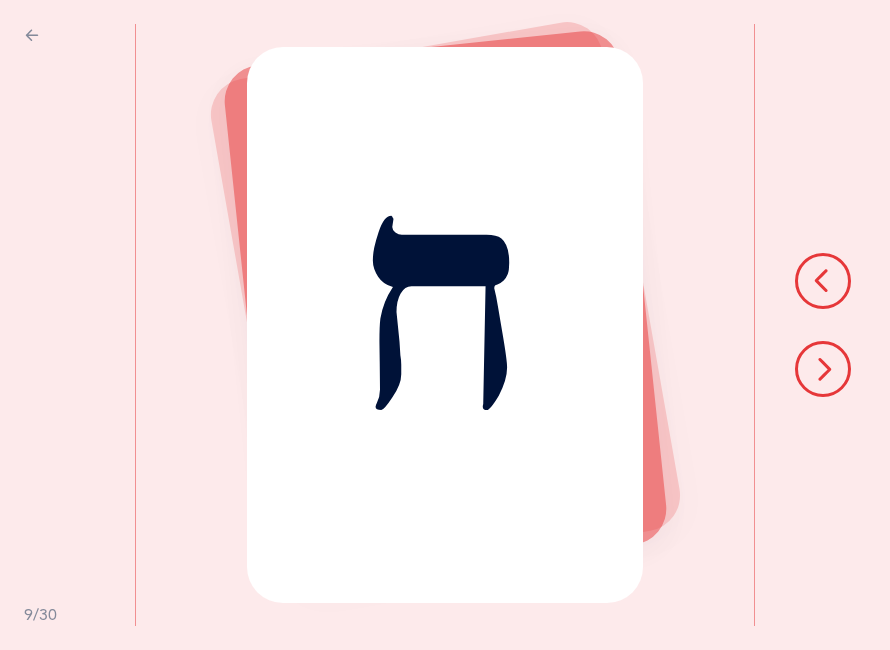 click at bounding box center [823, 369] 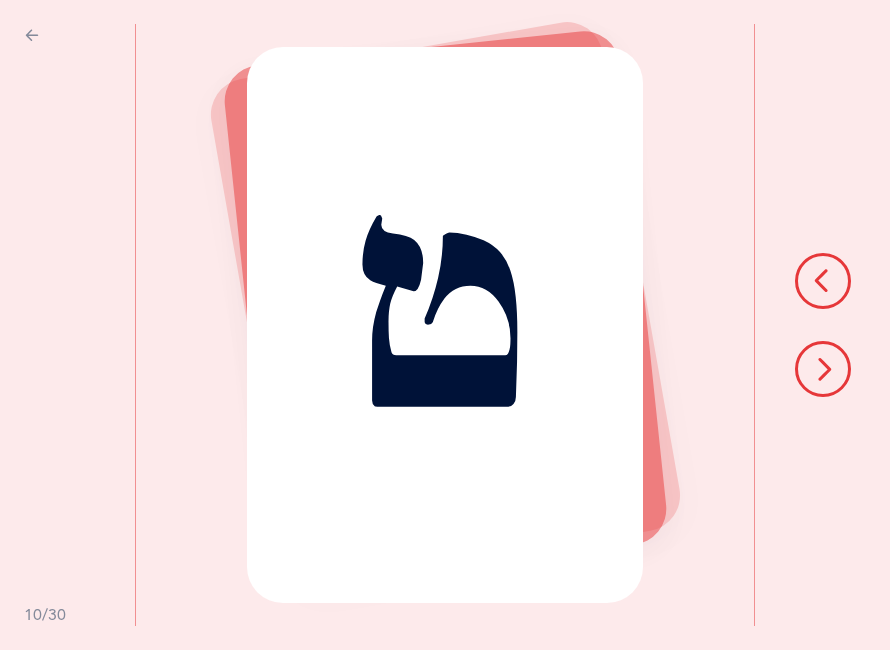 click at bounding box center (823, 369) 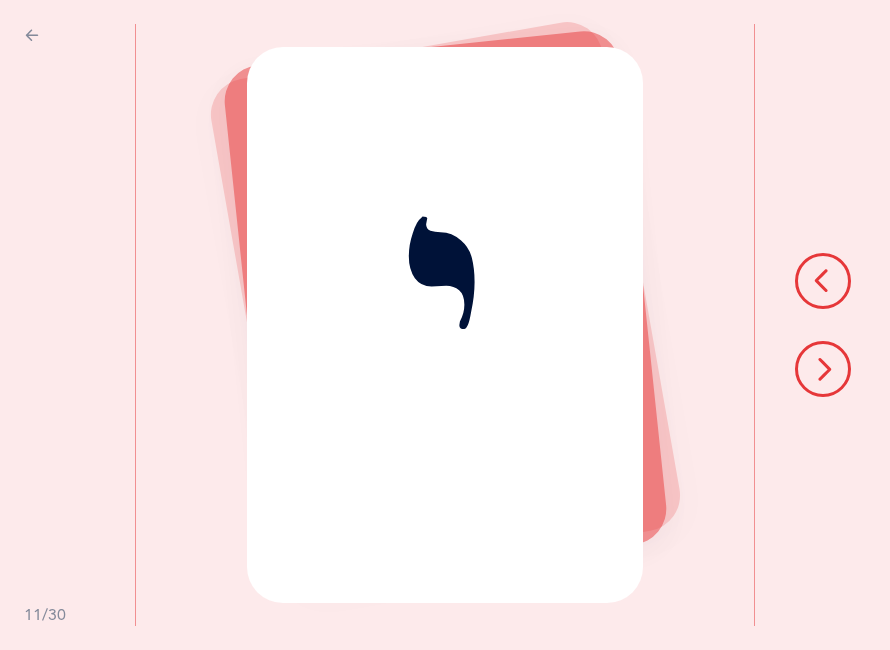 click at bounding box center (823, 369) 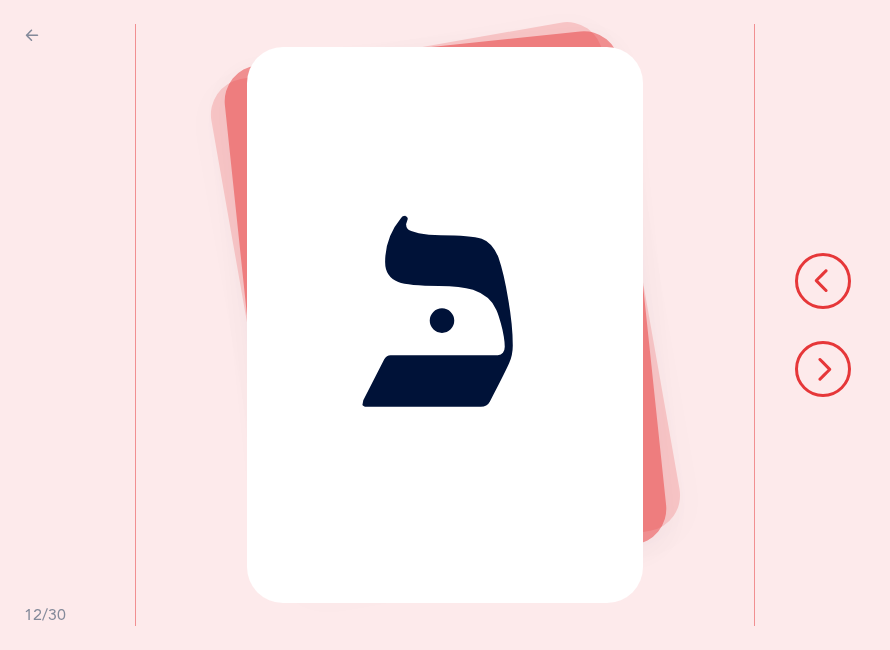click at bounding box center (823, 369) 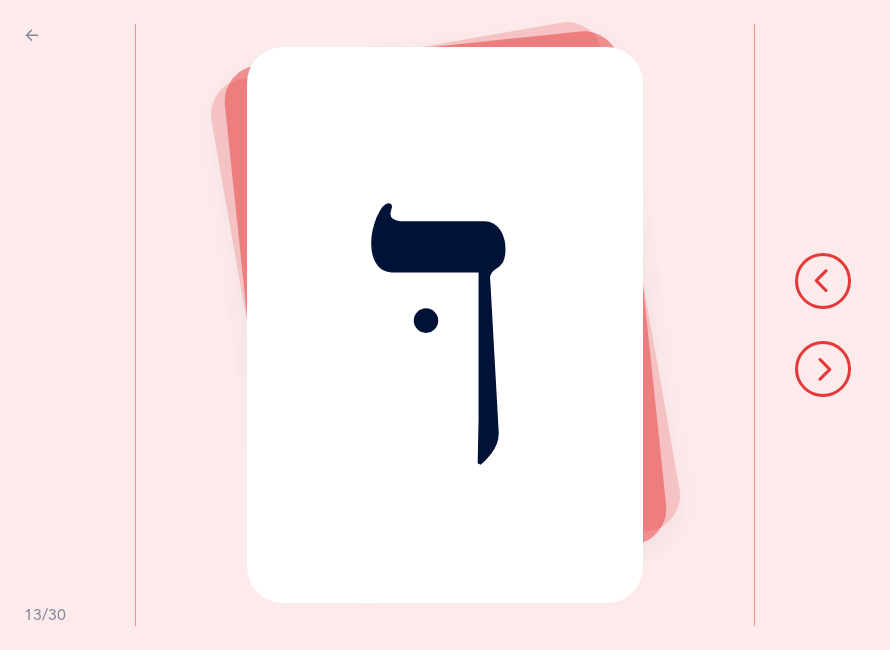 click at bounding box center [823, 369] 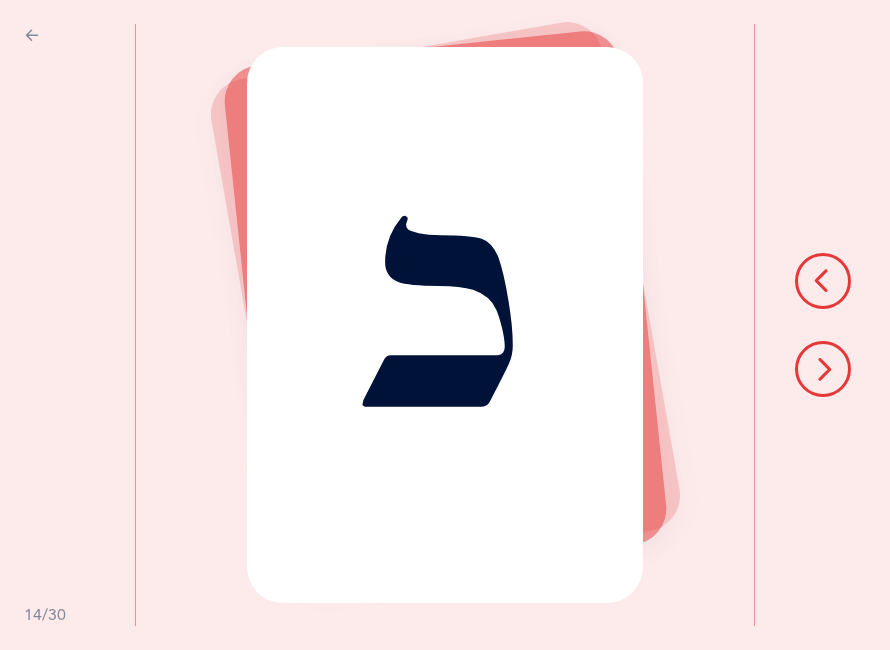 click at bounding box center (823, 369) 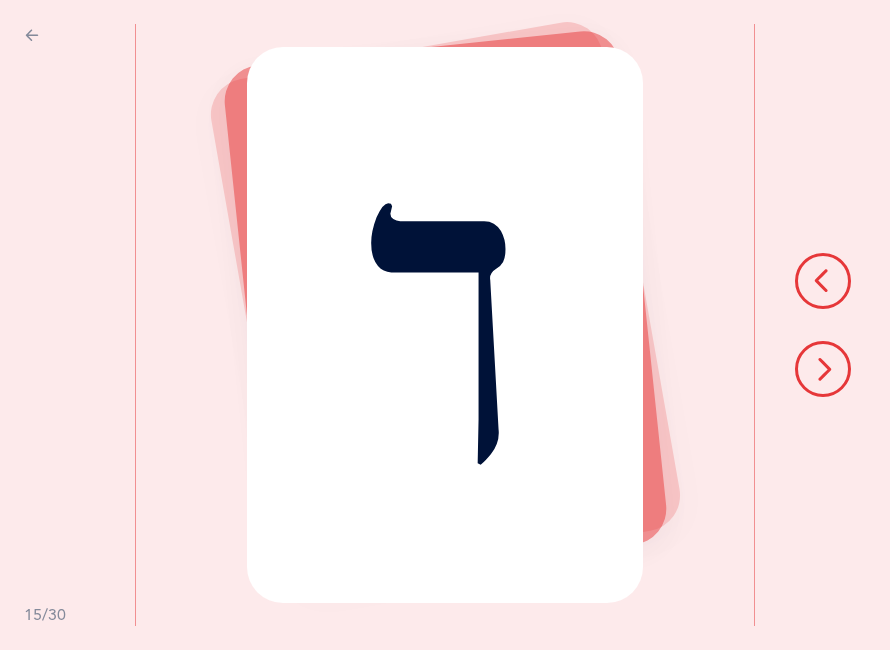 click at bounding box center [823, 369] 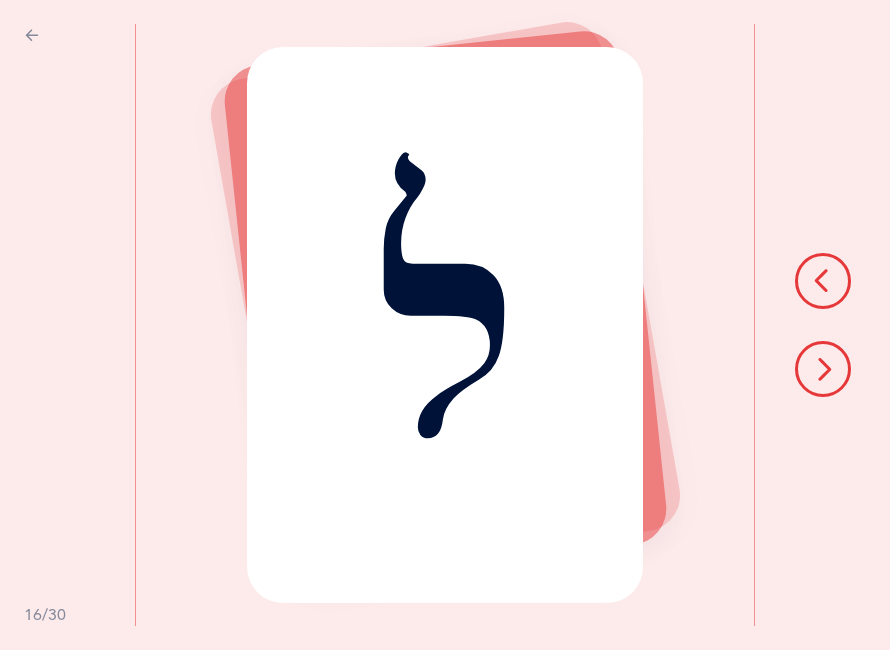 click at bounding box center [823, 369] 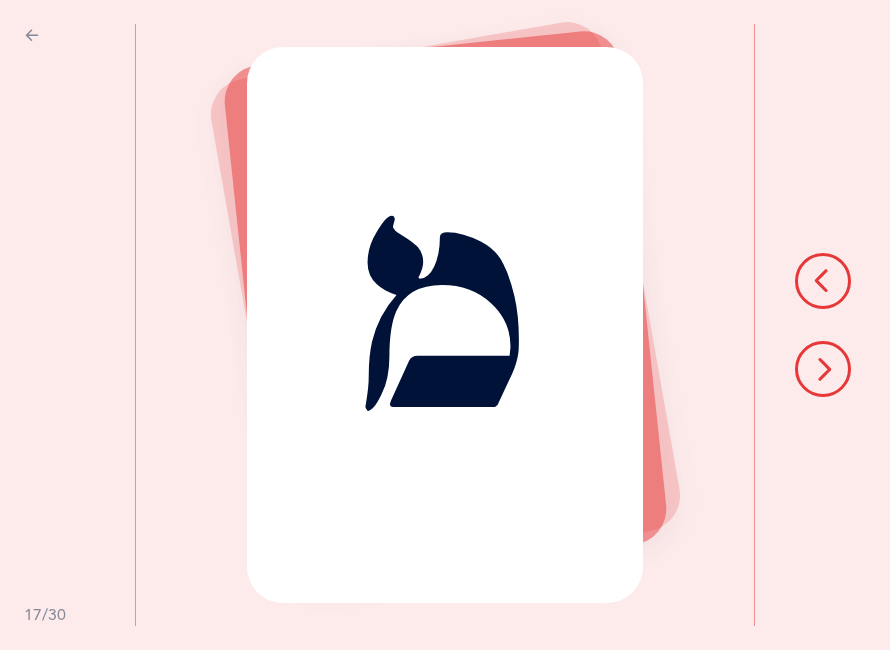click at bounding box center [823, 369] 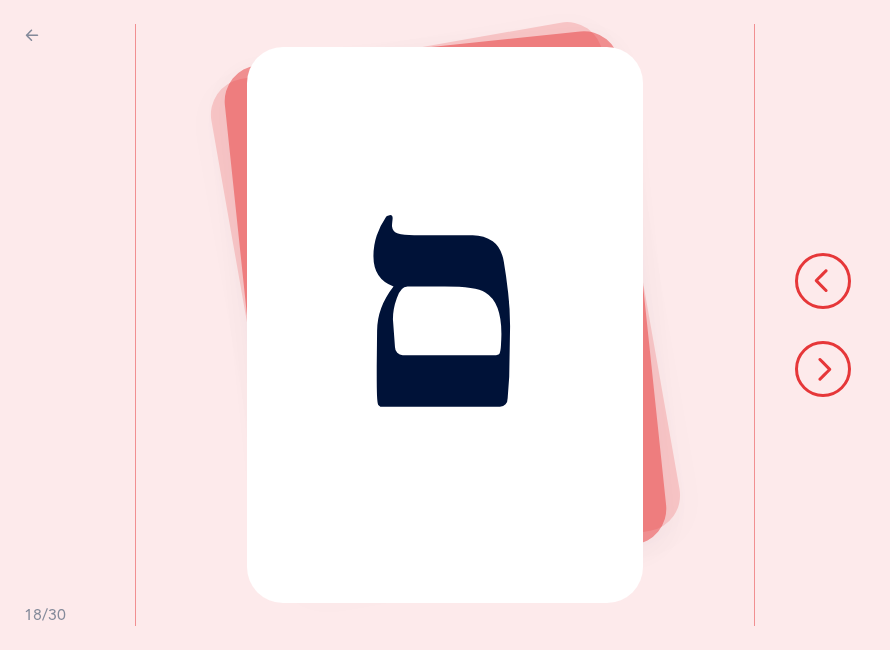click at bounding box center [823, 369] 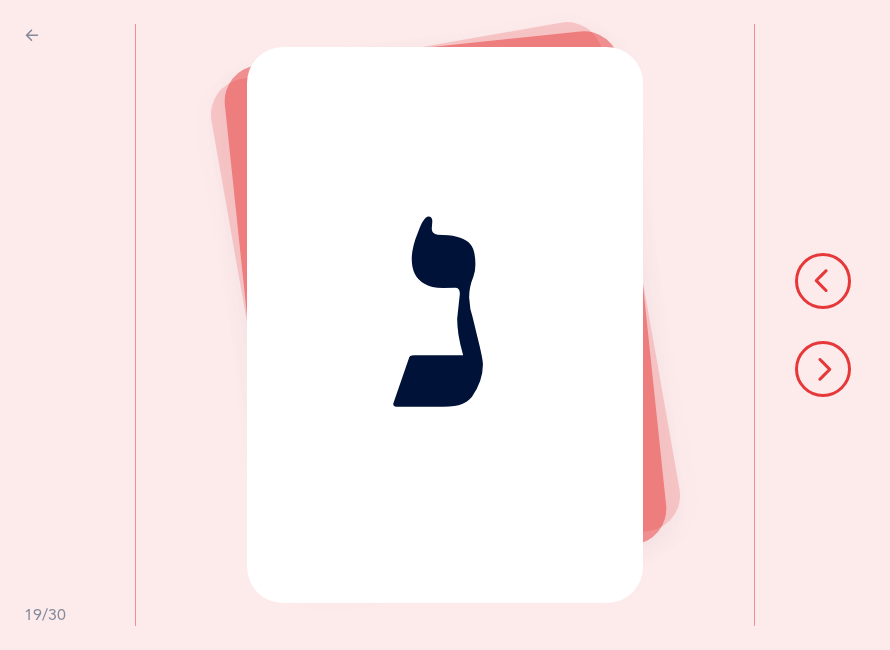 click at bounding box center [823, 369] 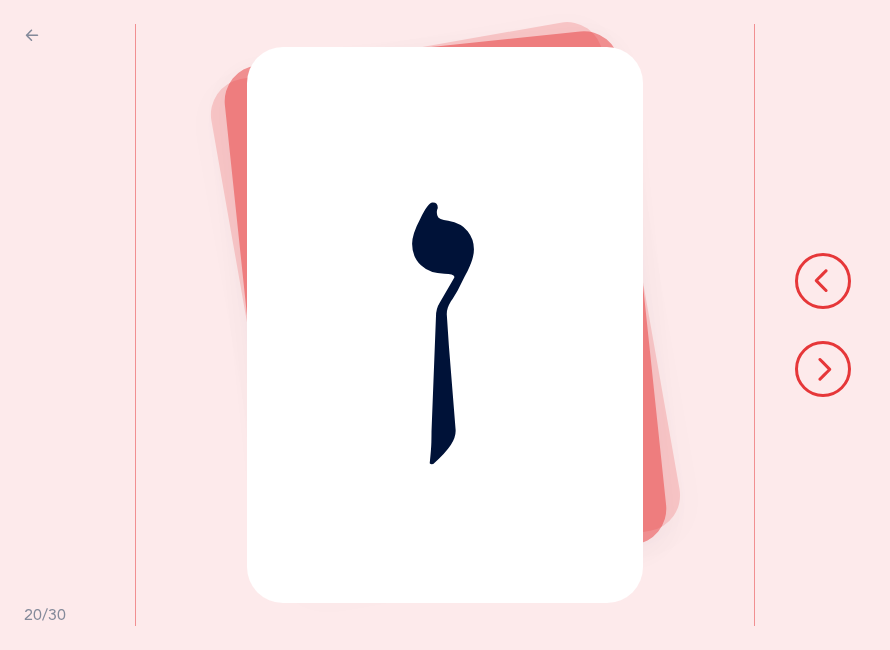 click at bounding box center (823, 369) 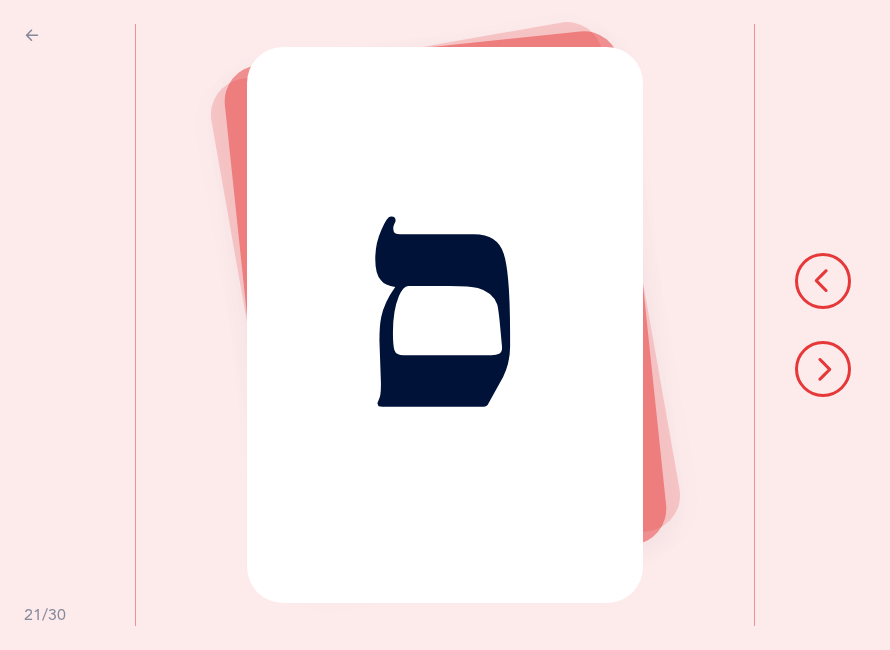 click at bounding box center [823, 369] 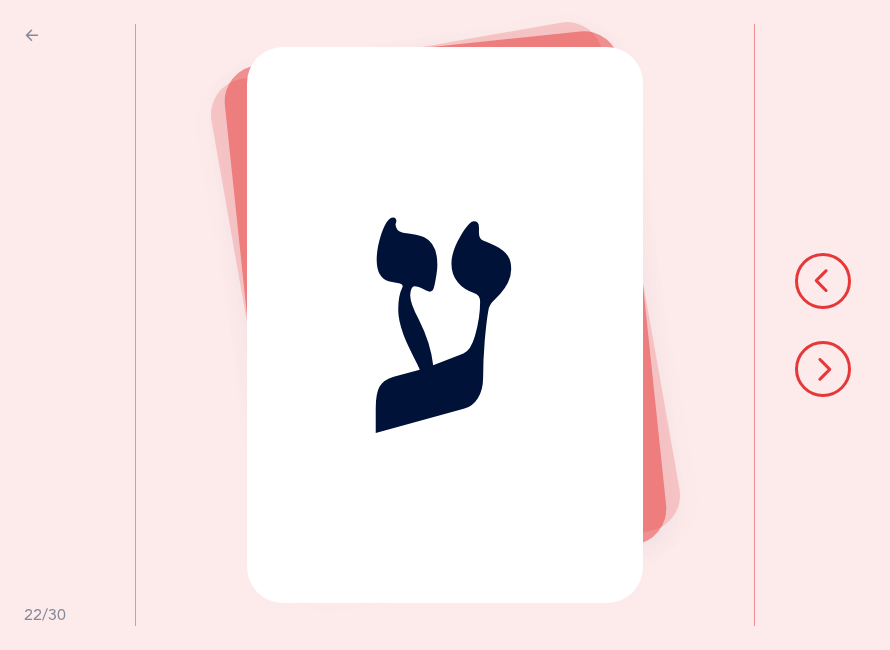 click at bounding box center [823, 369] 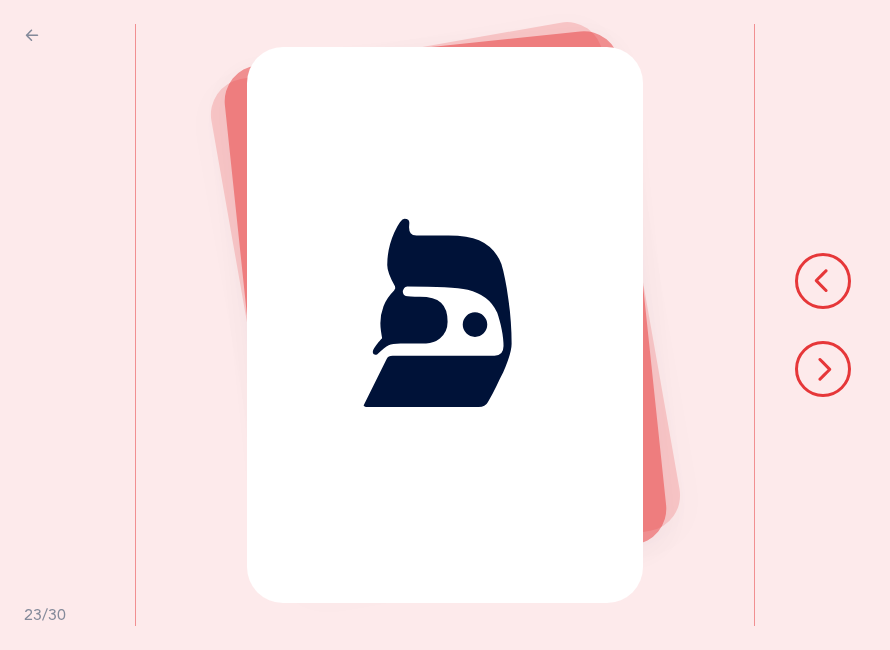 click at bounding box center (823, 369) 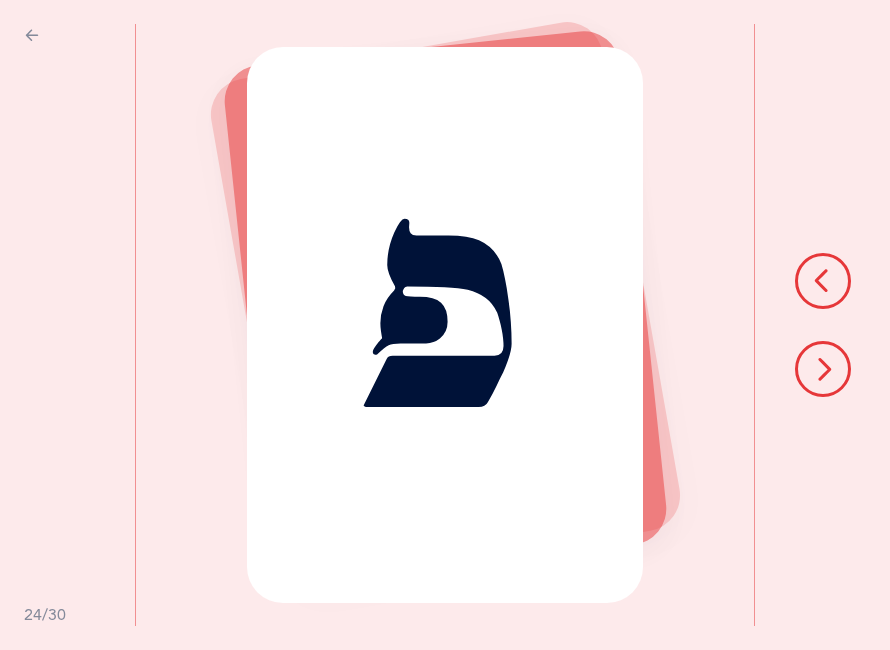 click at bounding box center (823, 369) 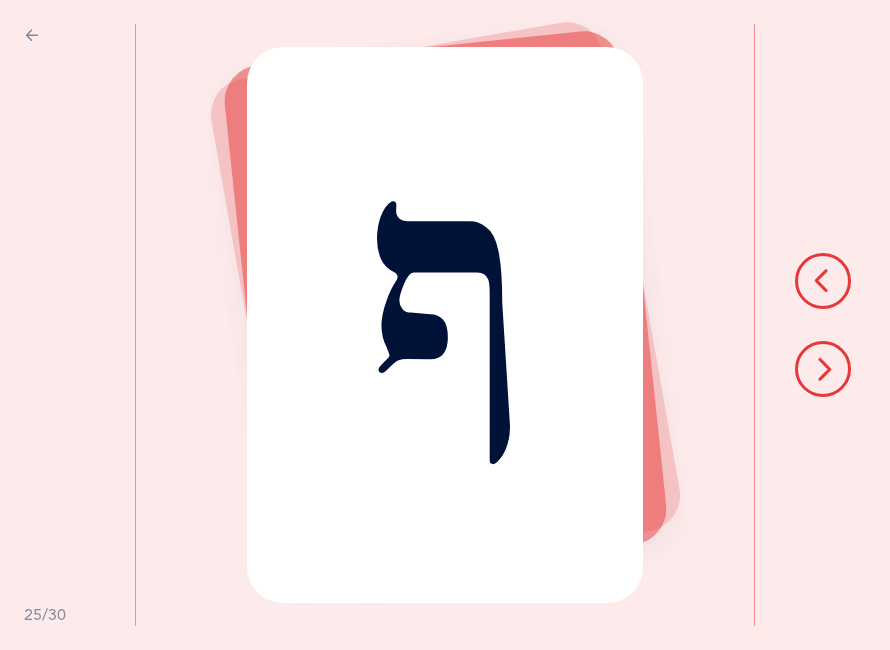 click at bounding box center [823, 369] 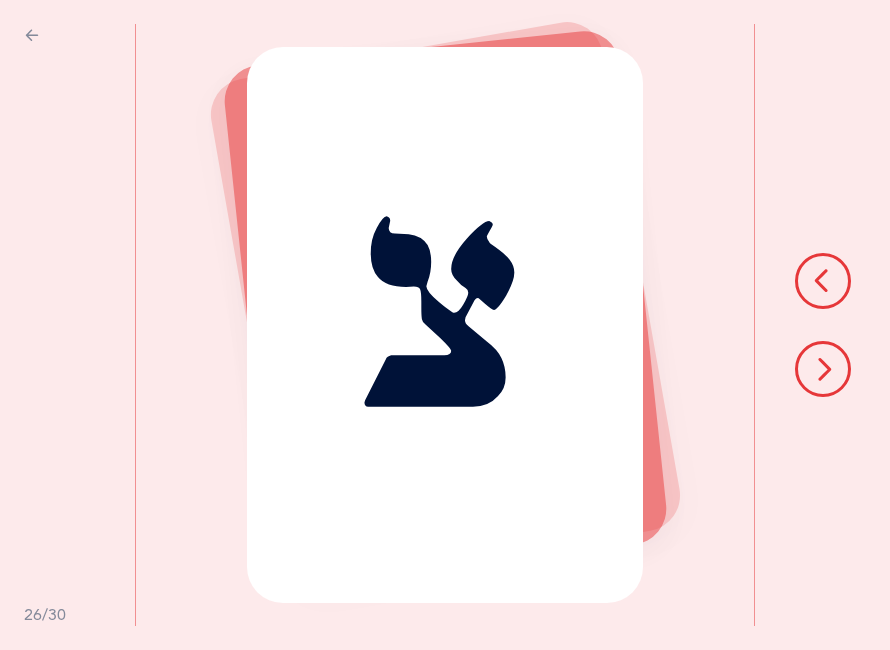 click at bounding box center [823, 369] 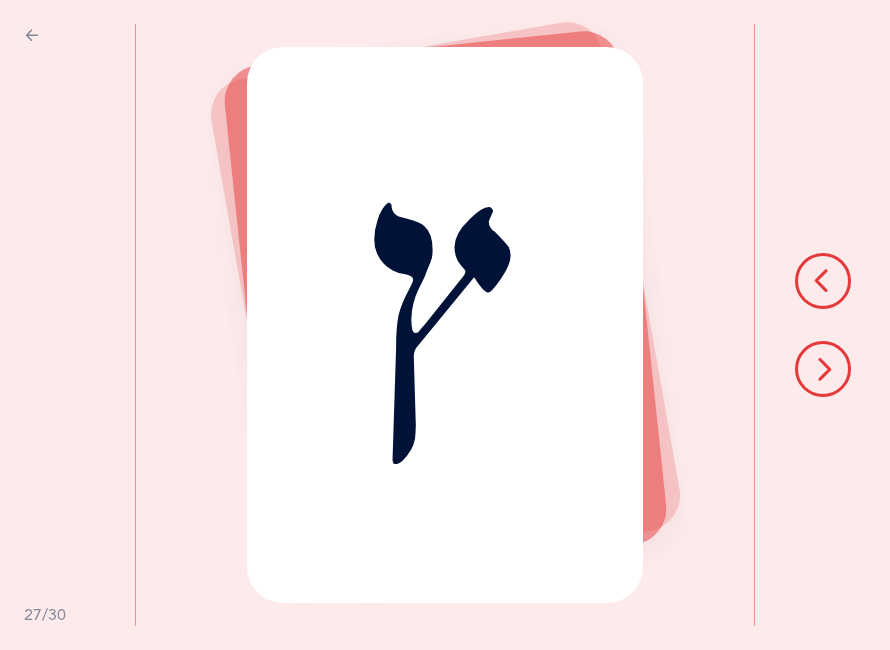 click at bounding box center (823, 369) 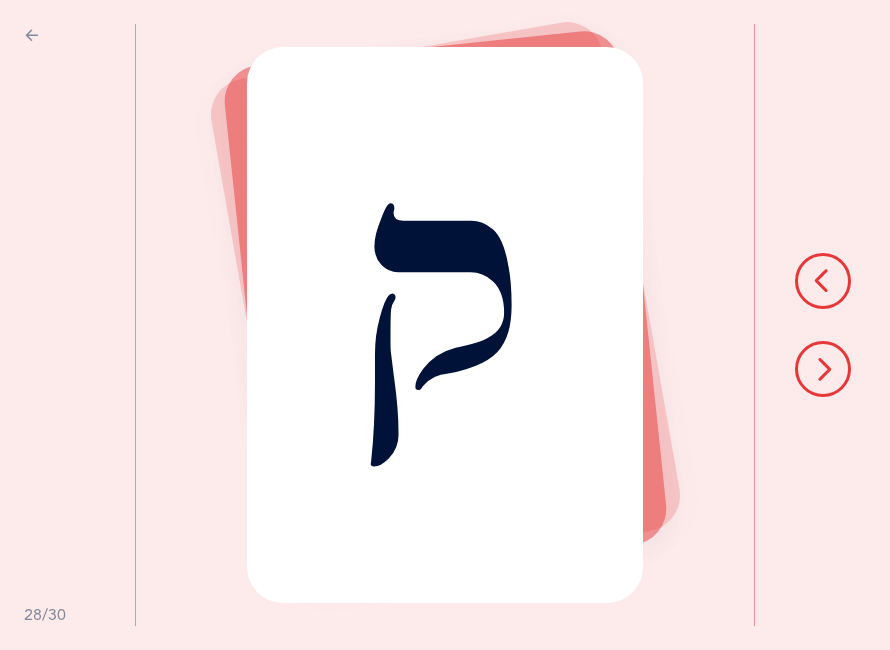 click at bounding box center (823, 369) 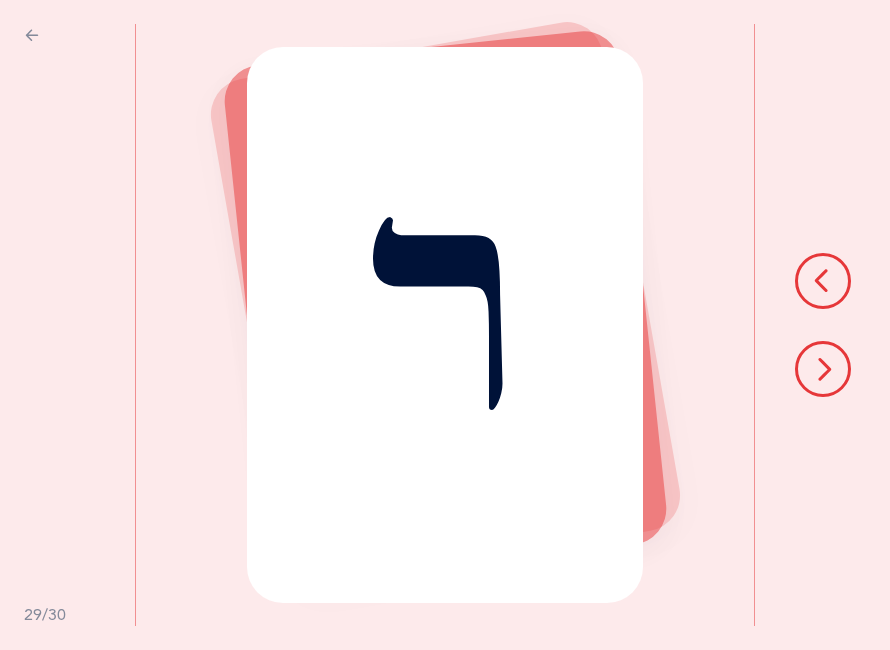 click at bounding box center [823, 369] 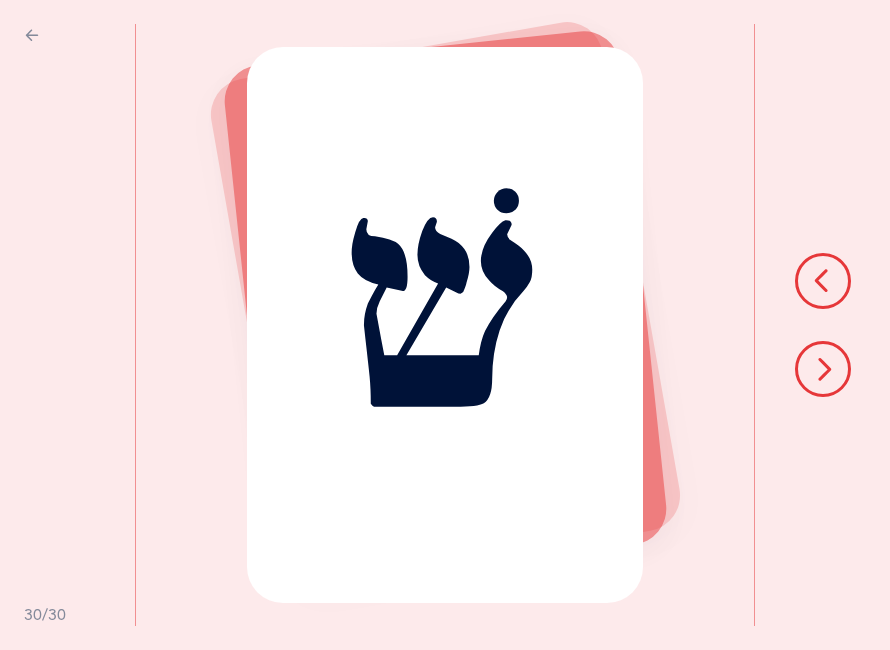 click at bounding box center [823, 369] 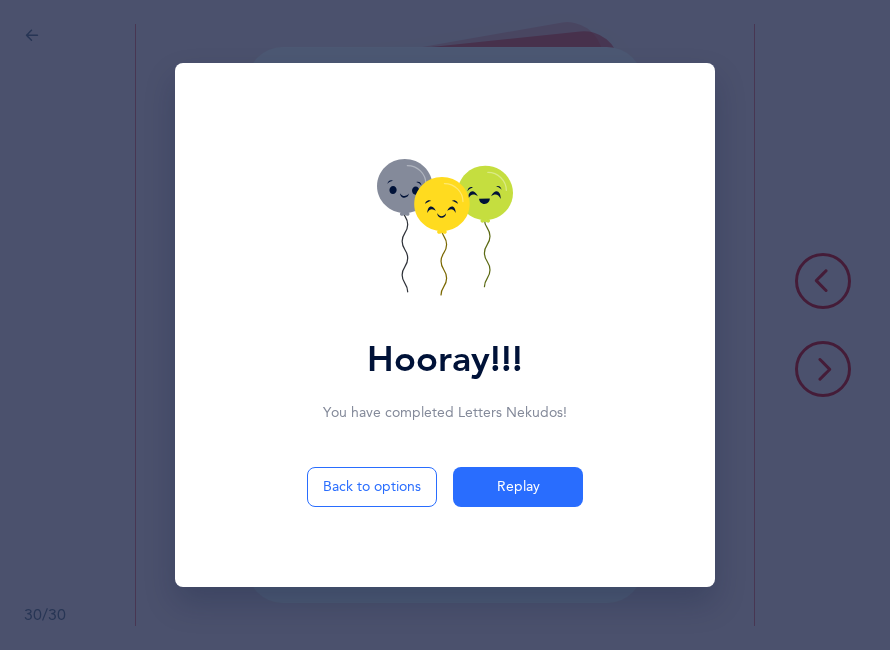 click on "Replay" at bounding box center (518, 487) 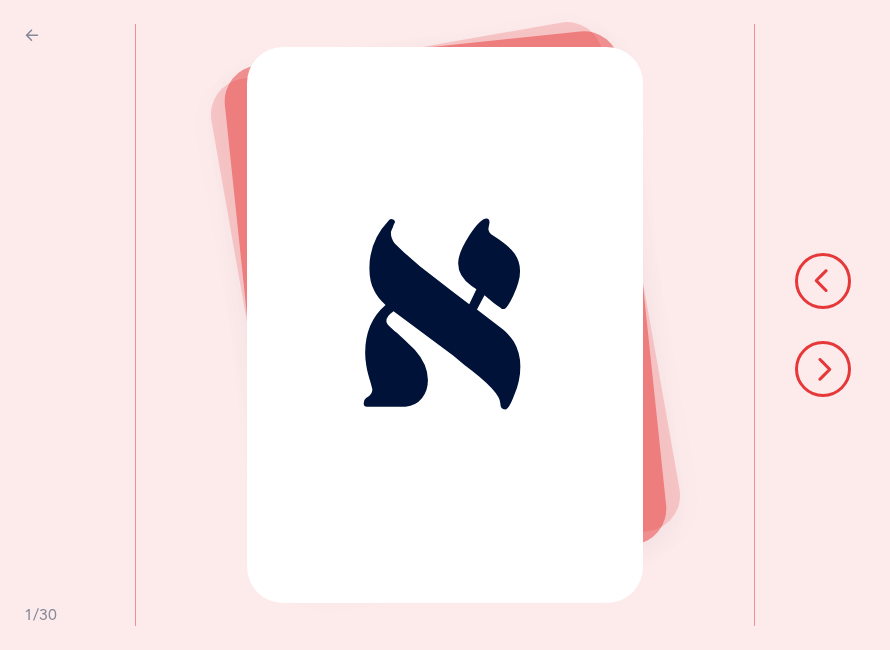 click on "Back" at bounding box center [36, 35] 